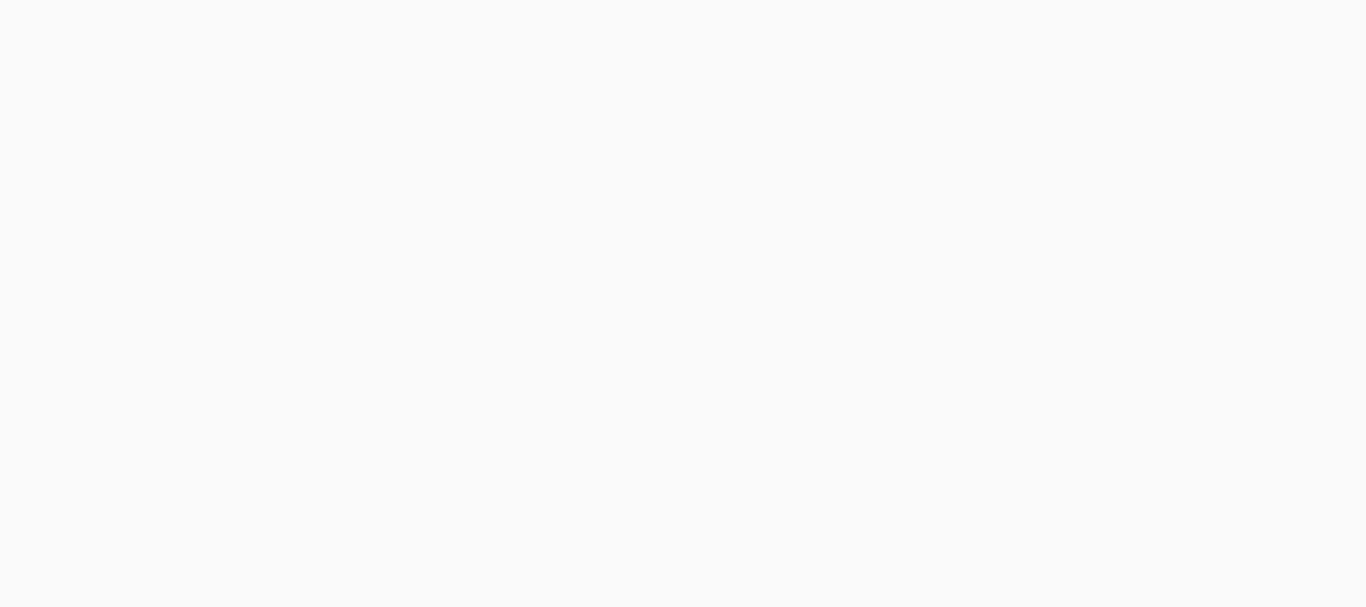 scroll, scrollTop: 0, scrollLeft: 0, axis: both 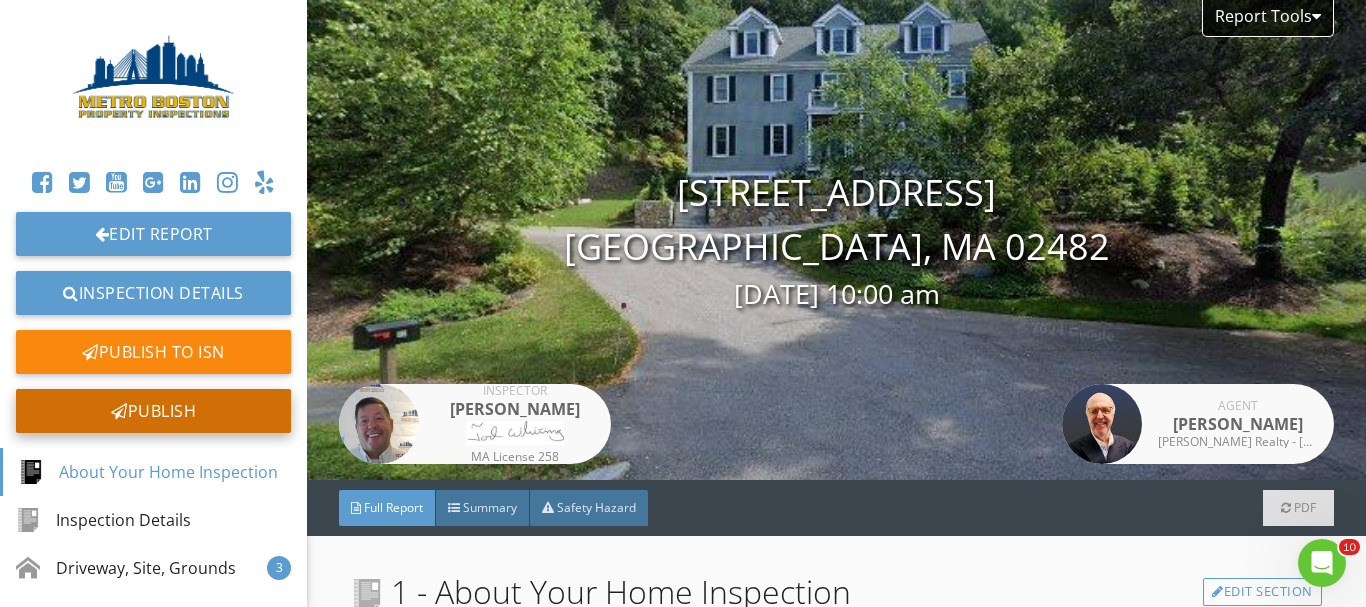 click on "Publish" at bounding box center (153, 411) 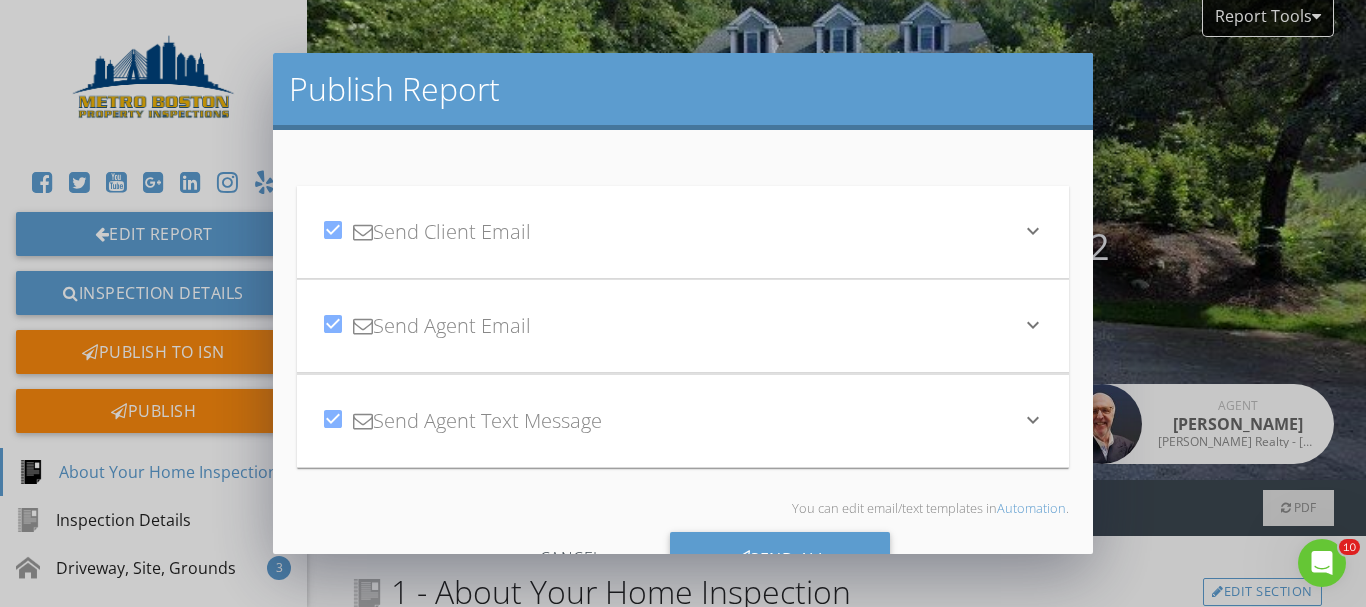 click on "Publish Report     check_box
Send Client Email
keyboard_arrow_down   Subject Your Home Inspection Report   Inline Style XLarge Large Normal Small Light Small/Light Bold Italic Underline Colors Ordered List Unordered List Insert Link Insert Image Insert Video Insert Table Code View Clear Formatting Hi Nicola, Your inspection report is ready! View it here:   View Report   Here's a few tips for reading your home inspection report. Let me know if you have any questions. Thank you! Enter text here check_box
Send Agent Email
keyboard_arrow_down   Subject Report Ready   Inline Style XLarge Large Normal Small Light Small/Light Bold Italic Underline Colors Ordered List Unordered List Insert Link Insert Image Insert Video Insert Table Code View Clear Formatting Hi Jonathan, The home inspection report for 72 Great Plain Ave is ready! View it here: View Residential Report-Massachusetts" at bounding box center [683, 303] 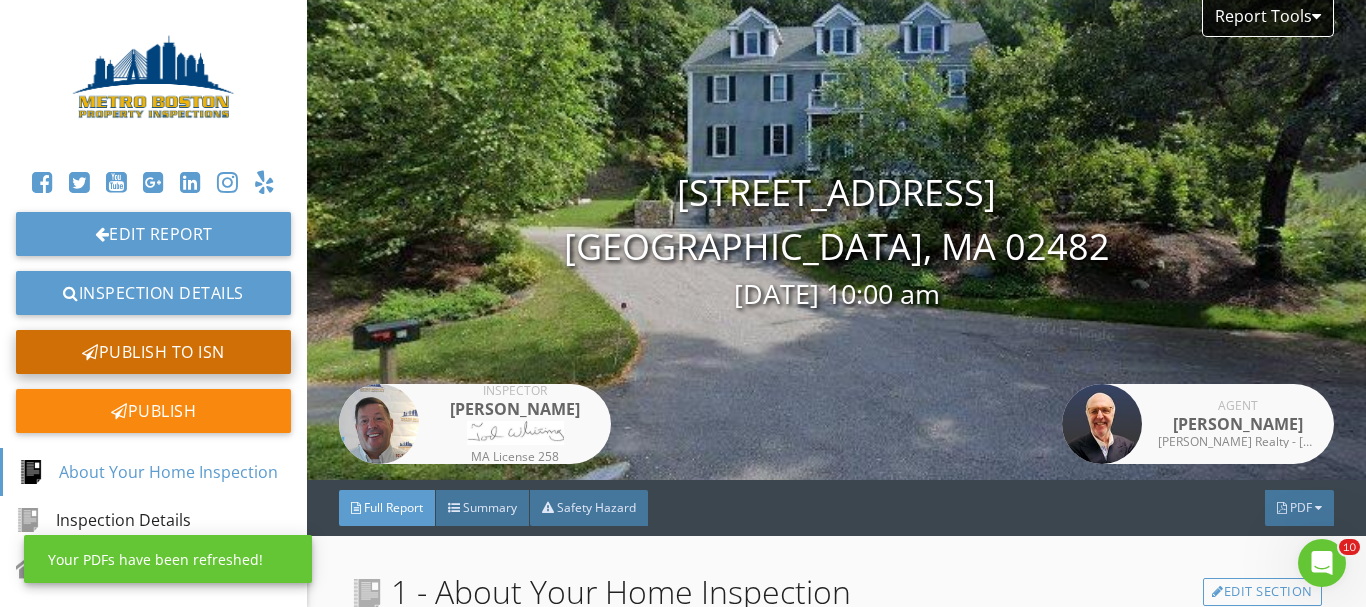 click on "Publish to ISN" at bounding box center [153, 352] 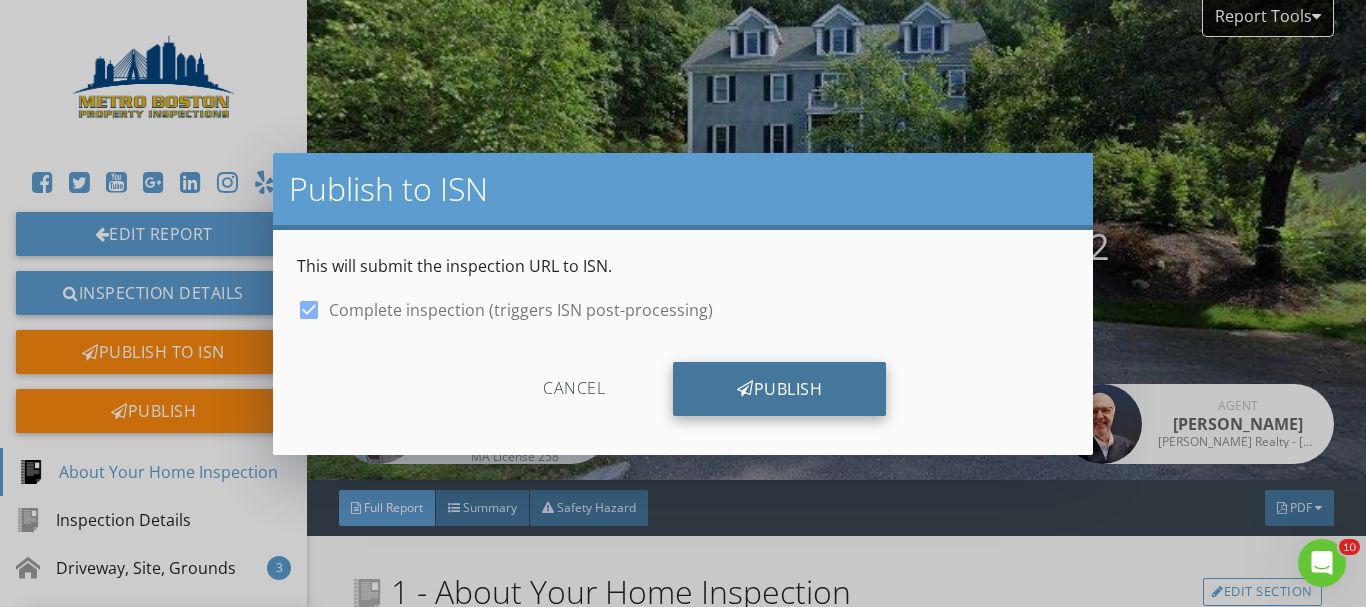 click on "Publish" at bounding box center [779, 389] 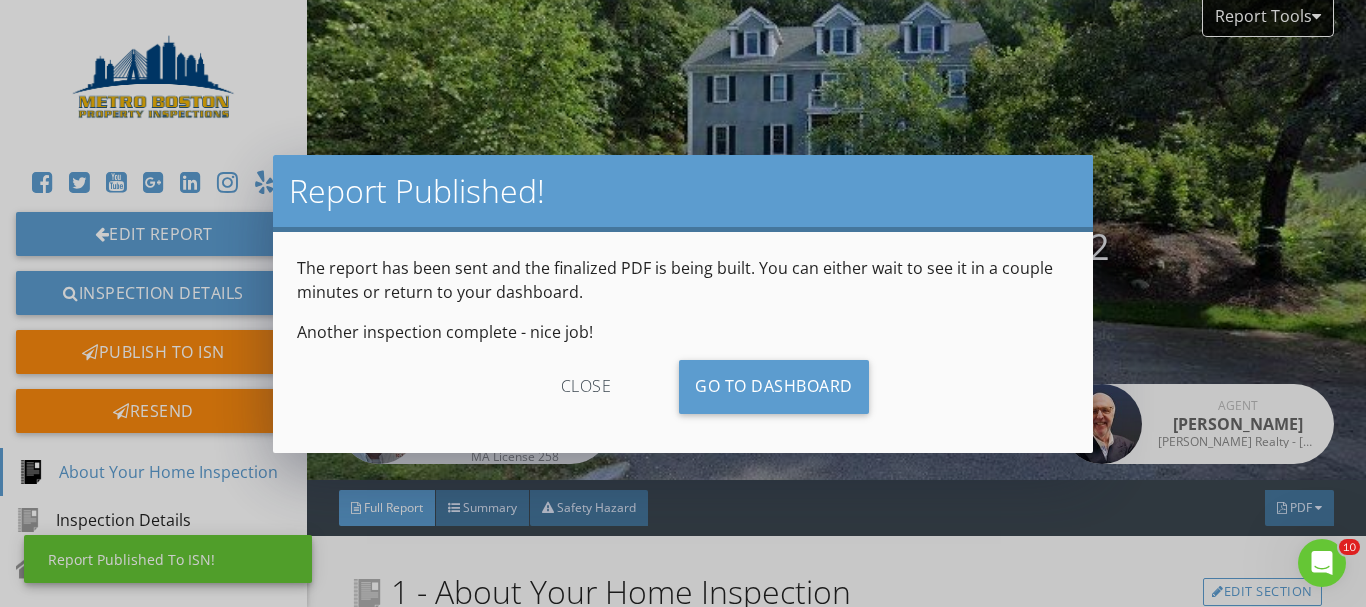 click on "close" at bounding box center (586, 387) 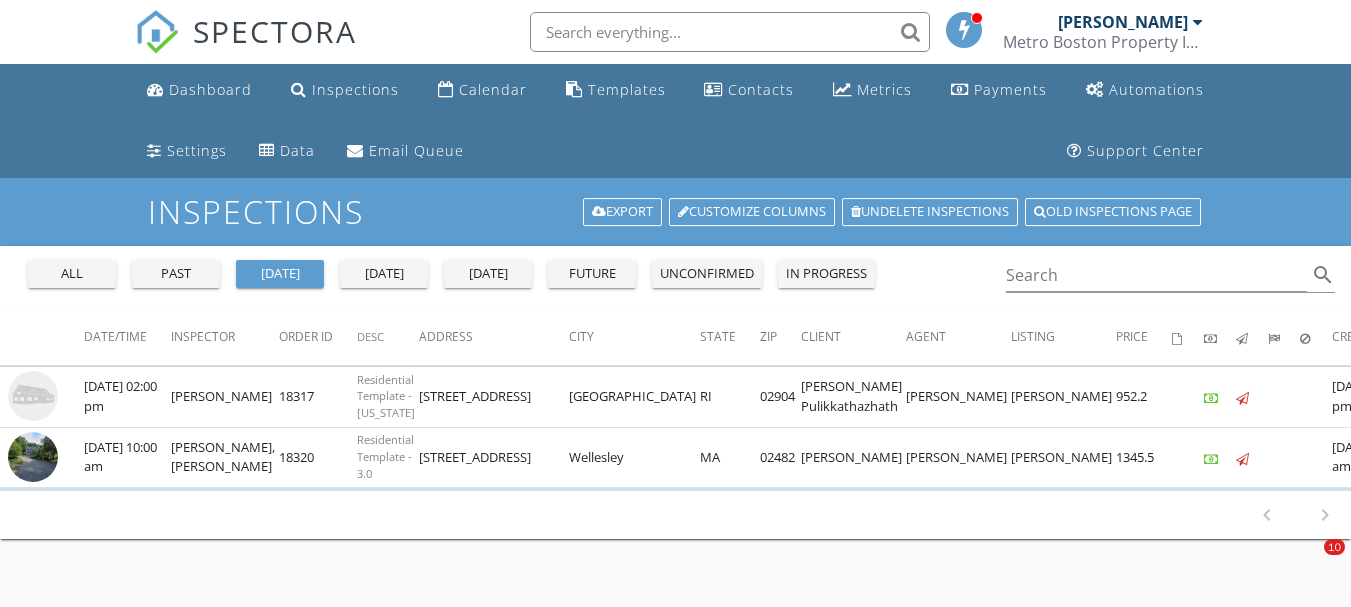 scroll, scrollTop: 100, scrollLeft: 0, axis: vertical 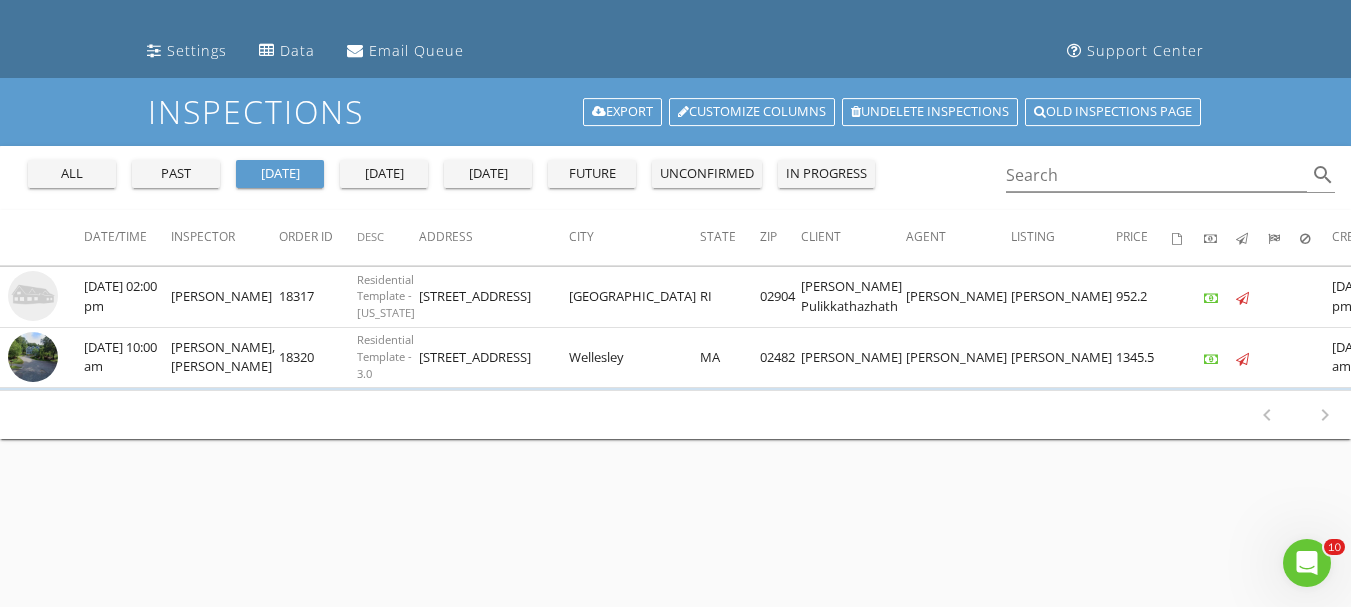 click on "all" at bounding box center (72, 174) 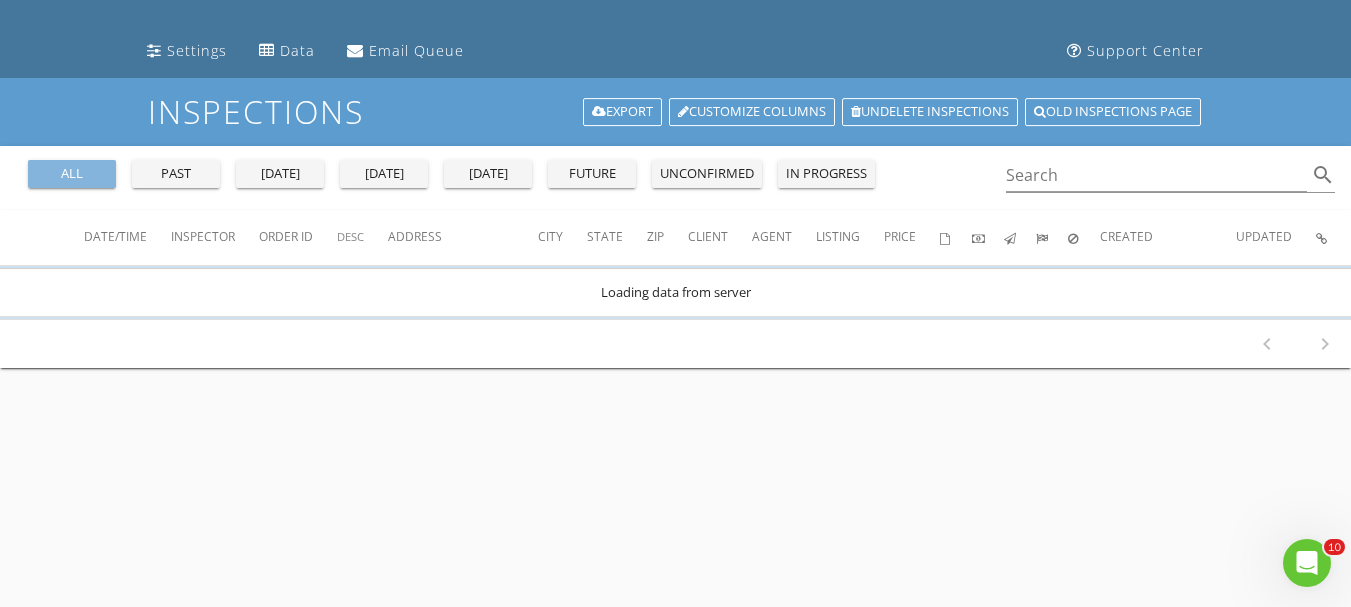 scroll, scrollTop: 0, scrollLeft: 0, axis: both 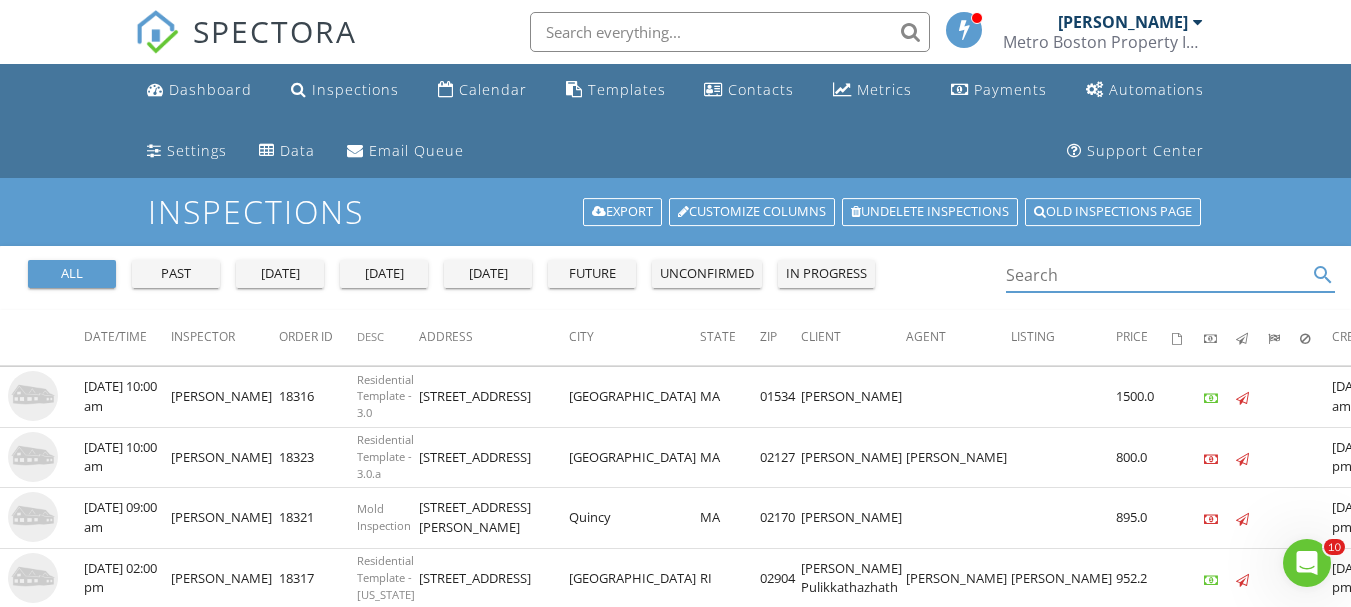 click at bounding box center [1157, 275] 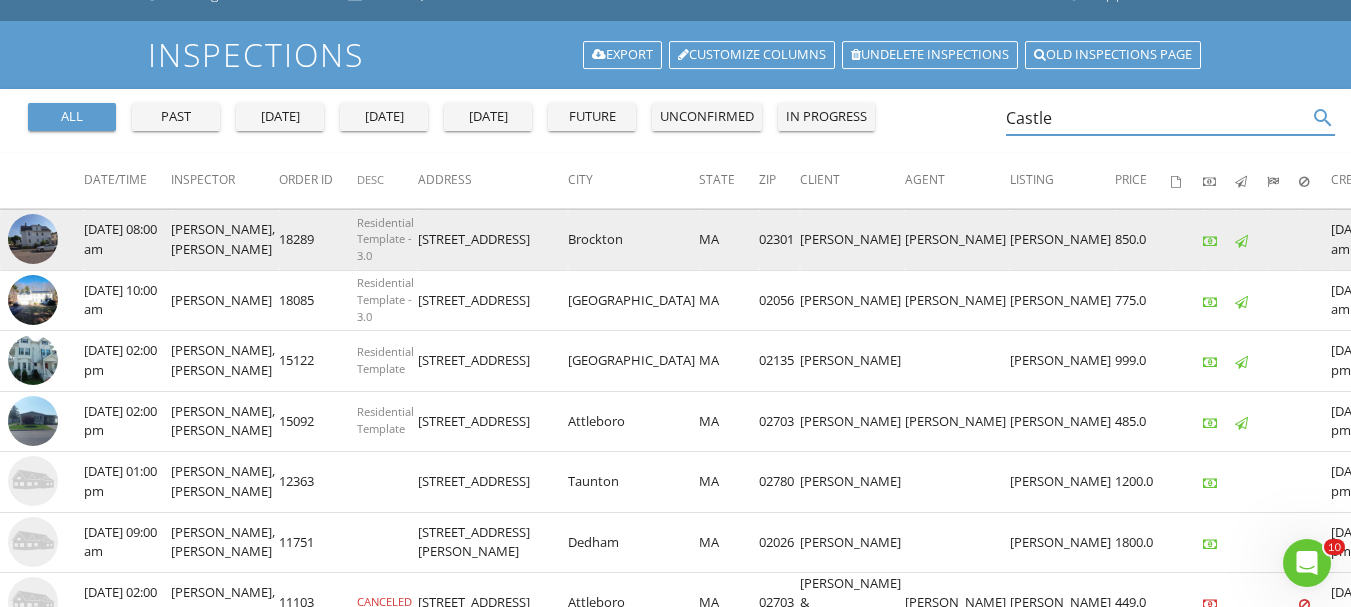scroll, scrollTop: 200, scrollLeft: 0, axis: vertical 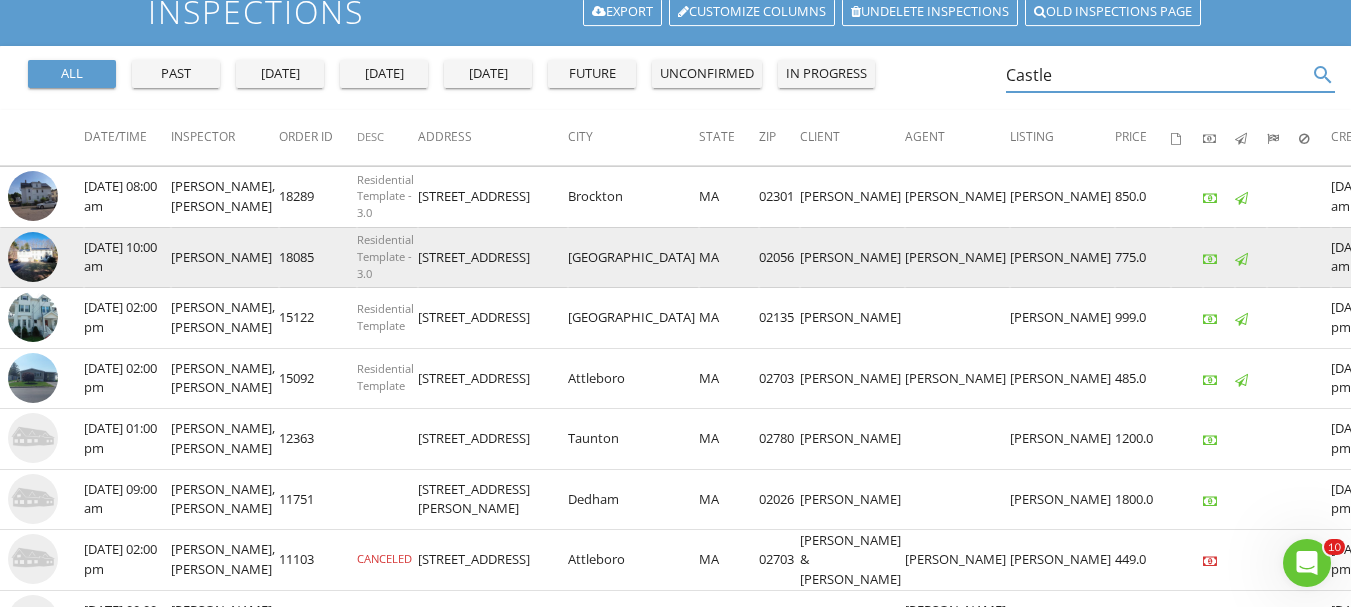 type on "Castle" 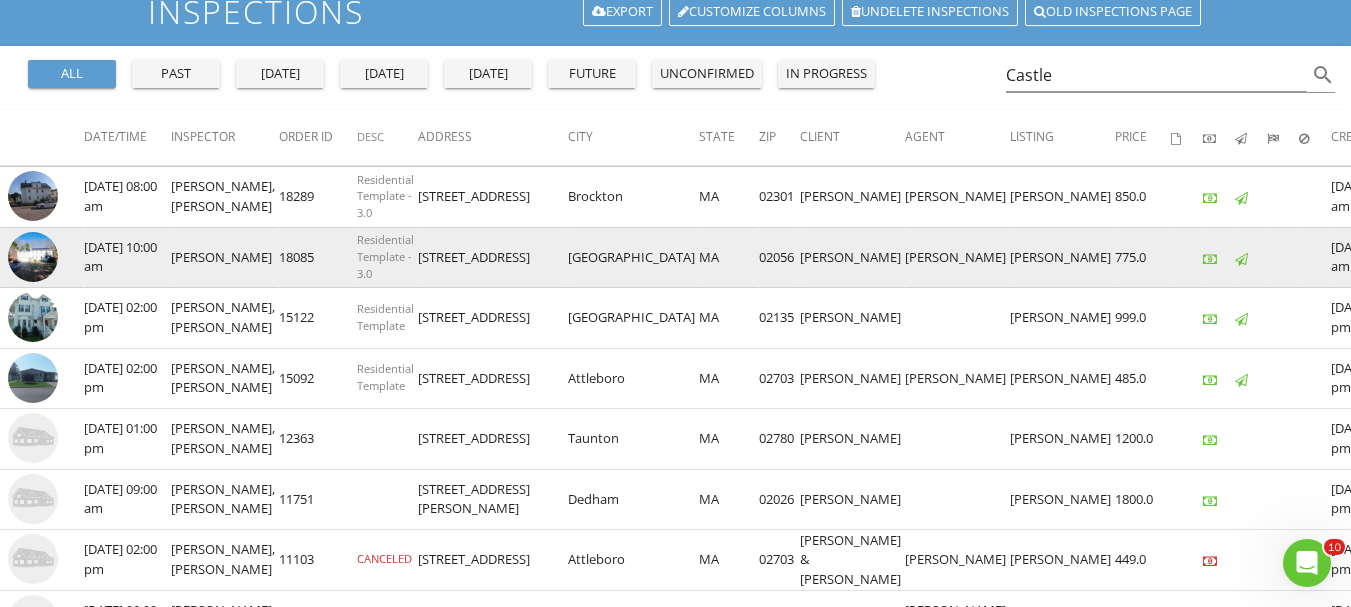 click at bounding box center [33, 257] 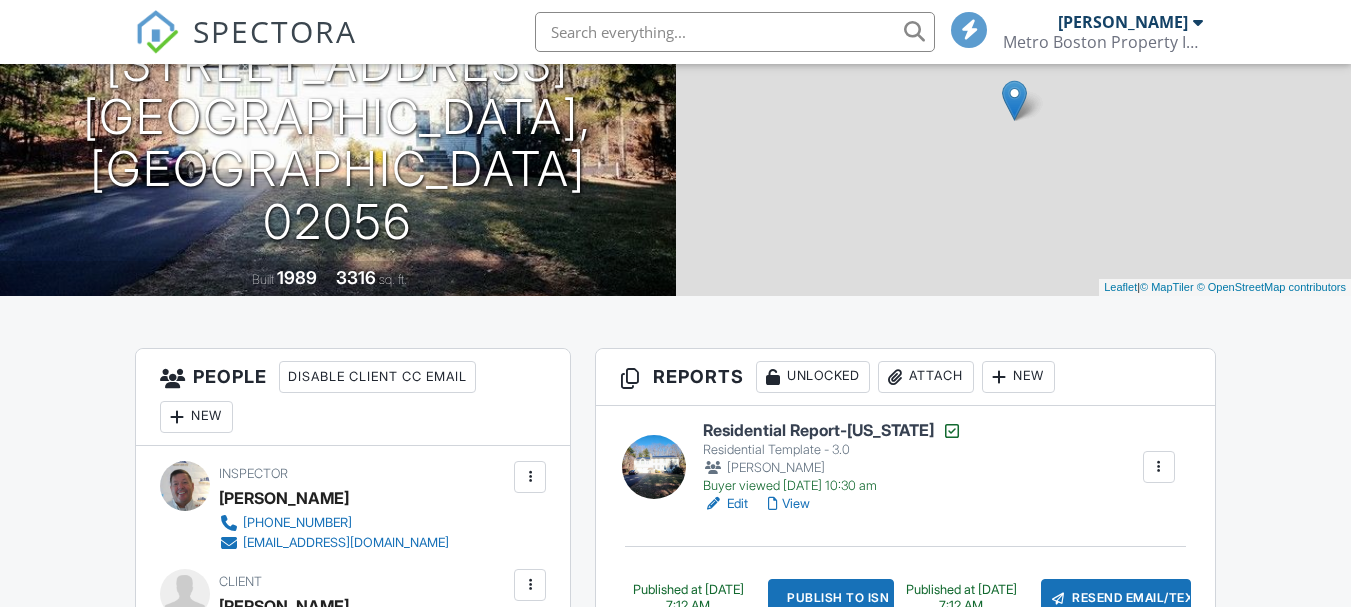 scroll, scrollTop: 300, scrollLeft: 0, axis: vertical 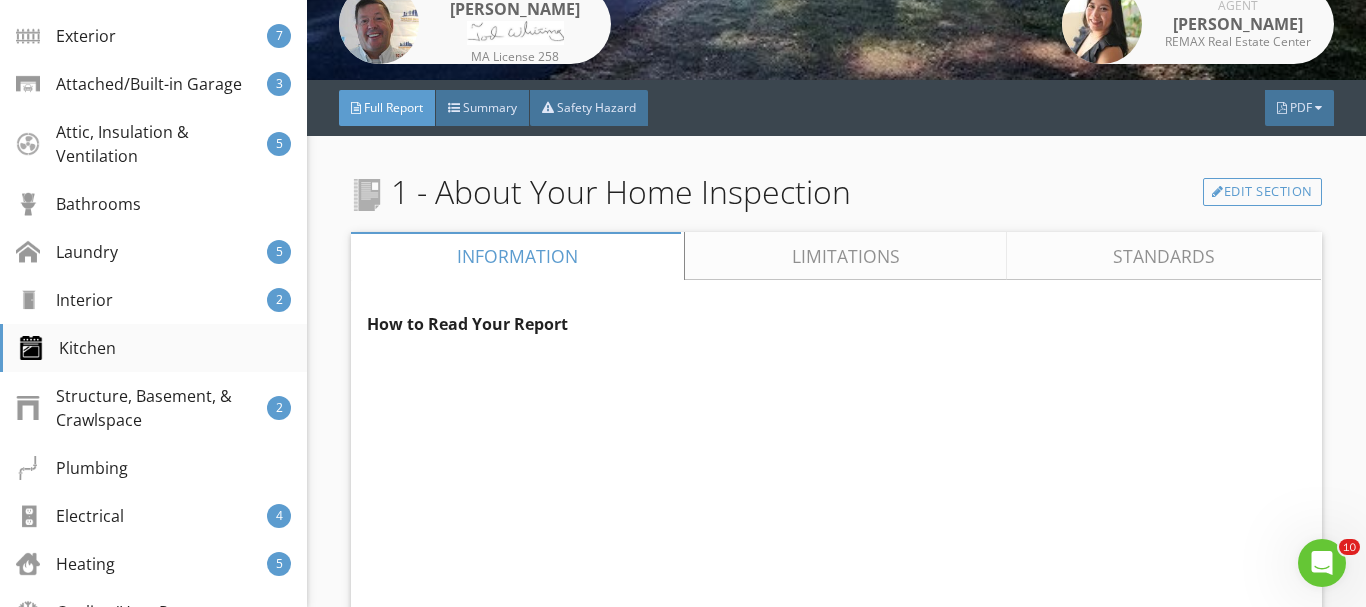 click on "Kitchen" at bounding box center (67, 348) 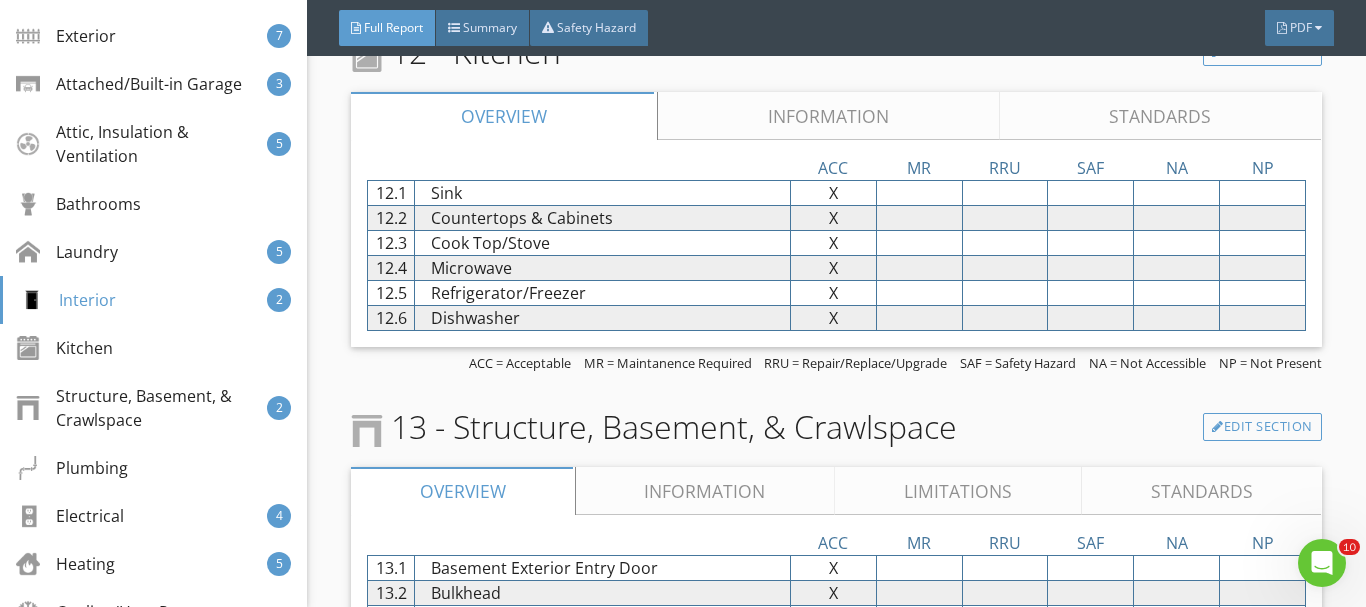 scroll, scrollTop: 13805, scrollLeft: 0, axis: vertical 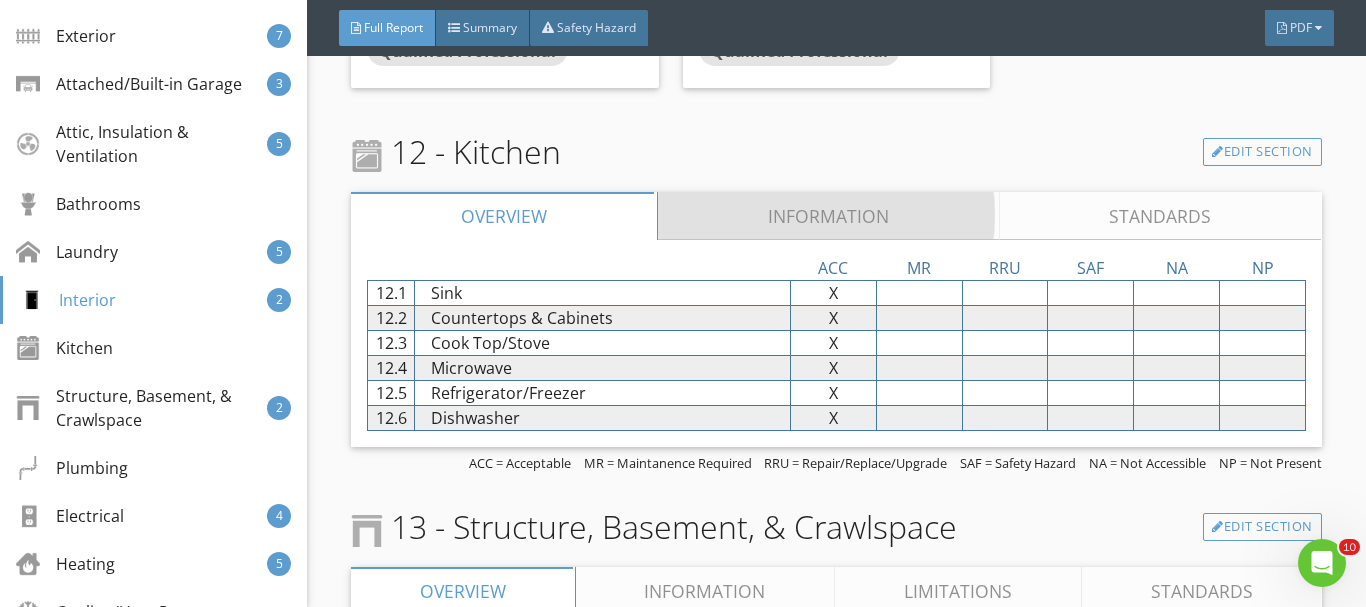 click on "Information" at bounding box center [829, 216] 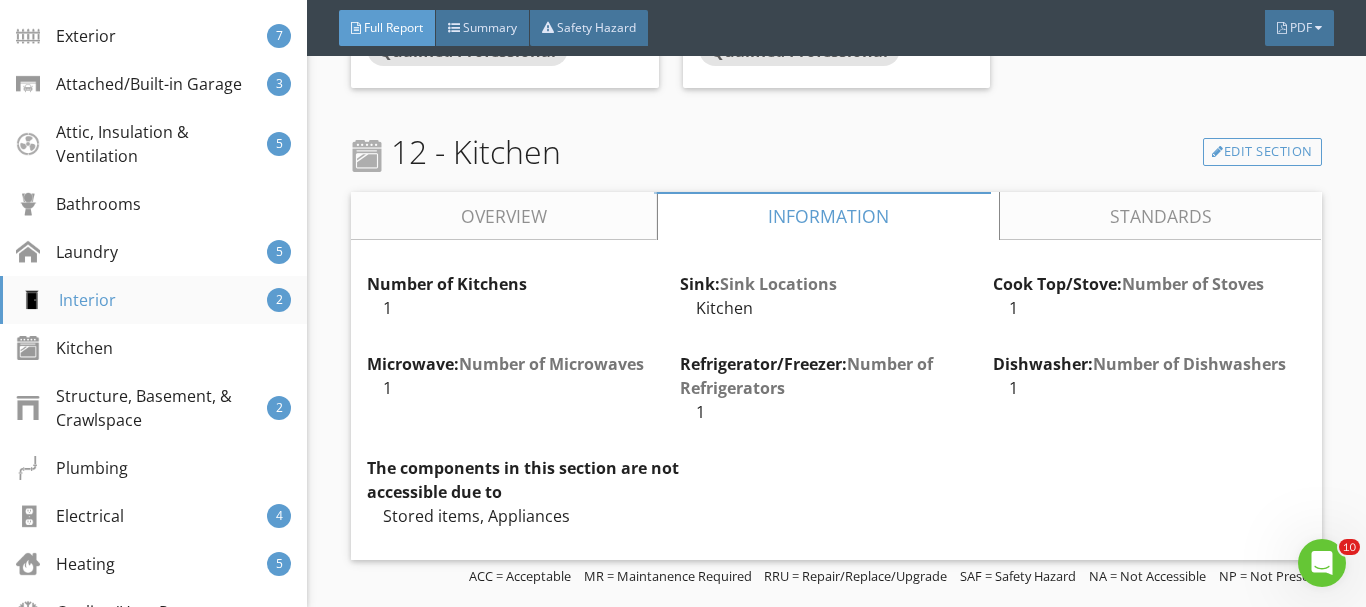 click on "Interior" at bounding box center [67, 300] 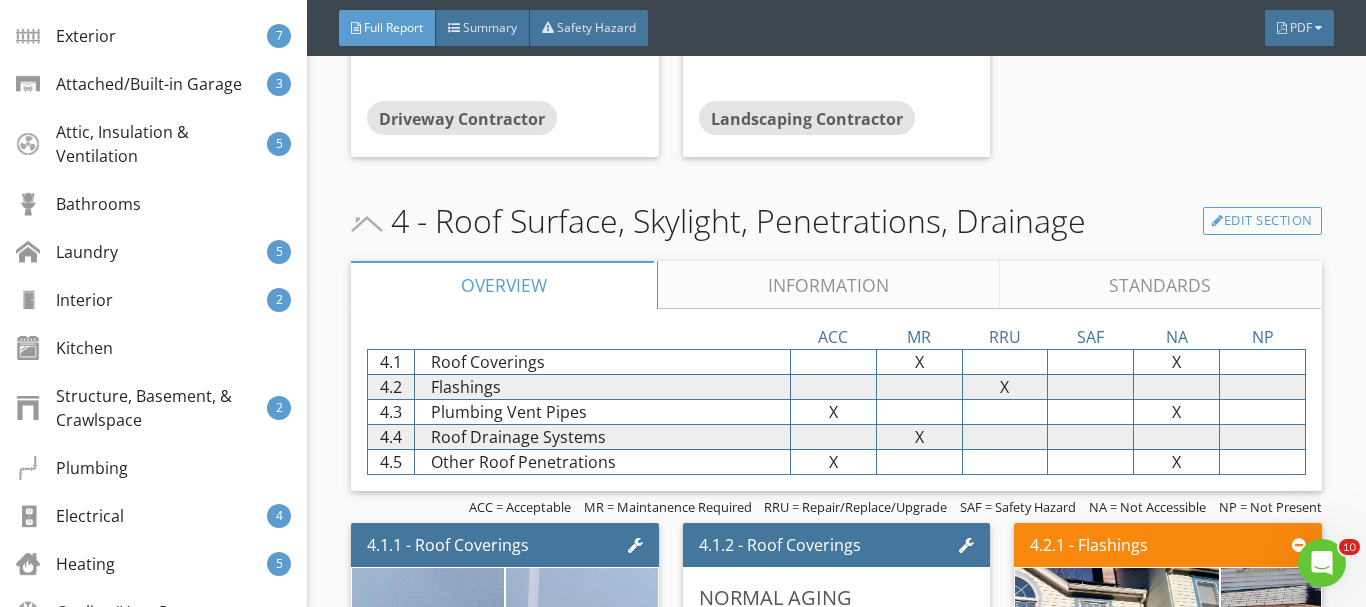 scroll, scrollTop: 4028, scrollLeft: 0, axis: vertical 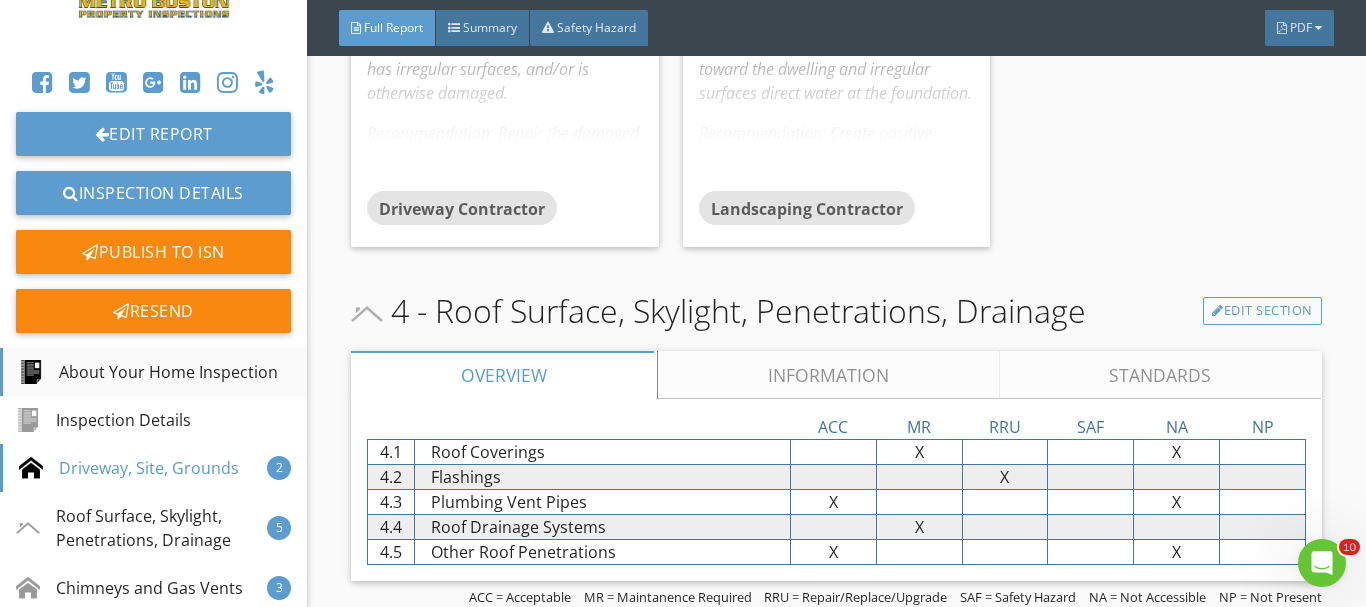 click on "About Your Home Inspection" at bounding box center [148, 372] 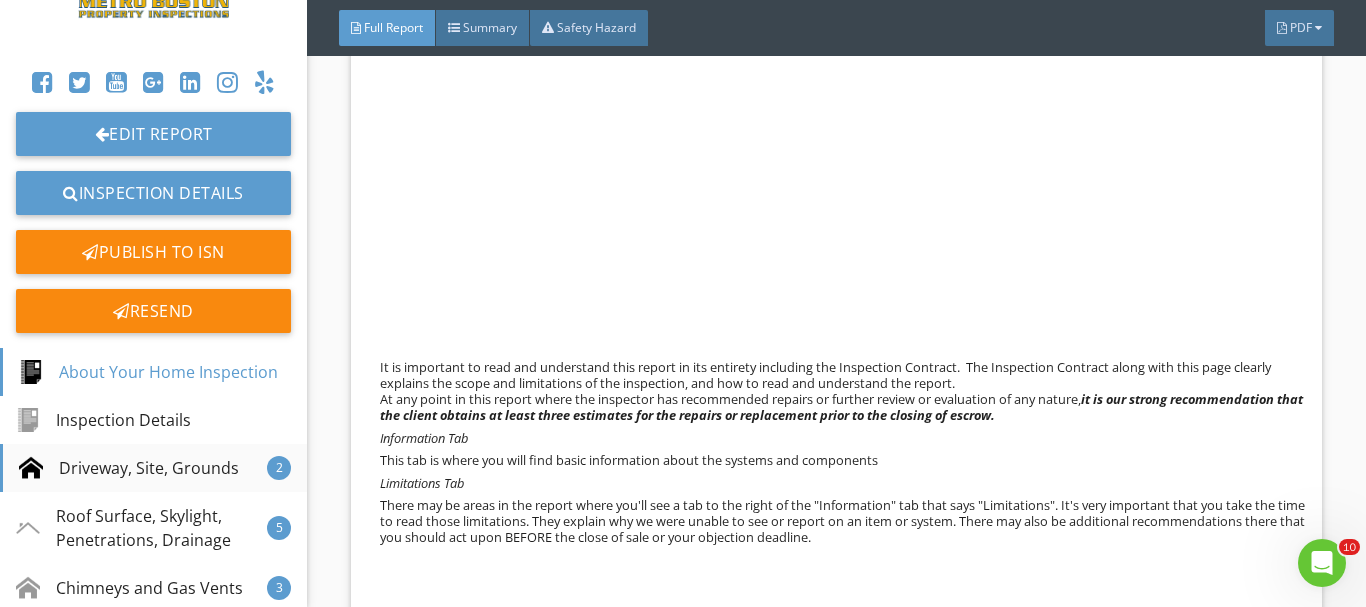 scroll, scrollTop: 700, scrollLeft: 0, axis: vertical 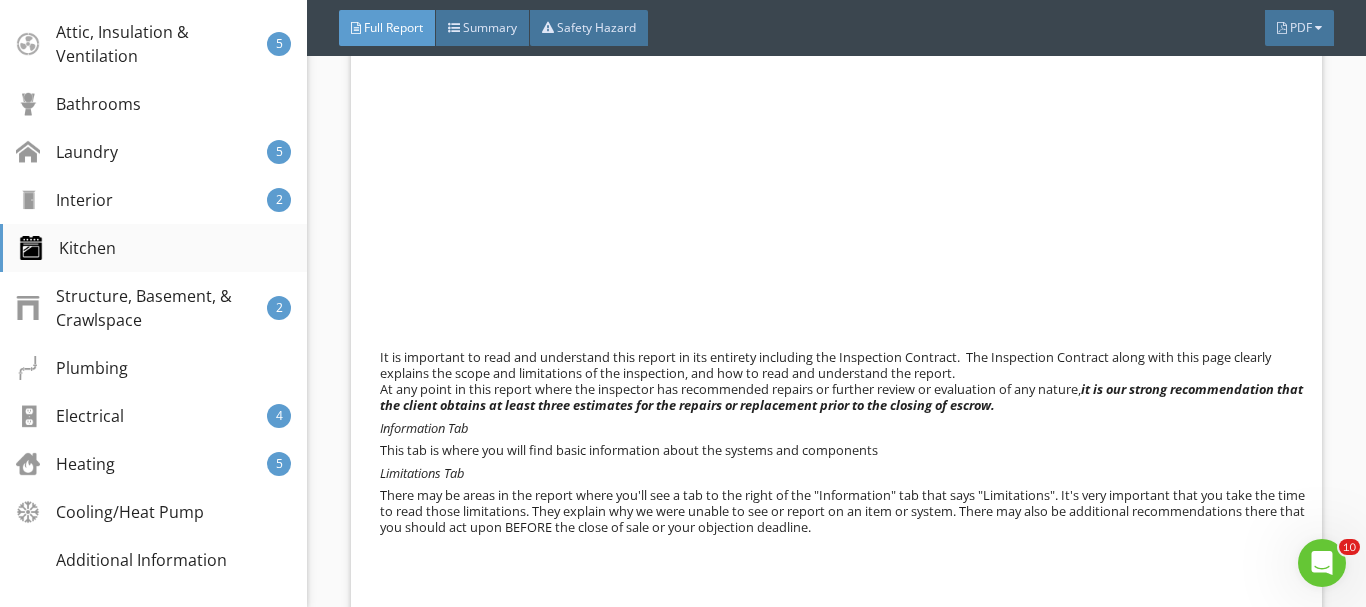 click on "Kitchen" at bounding box center (67, 248) 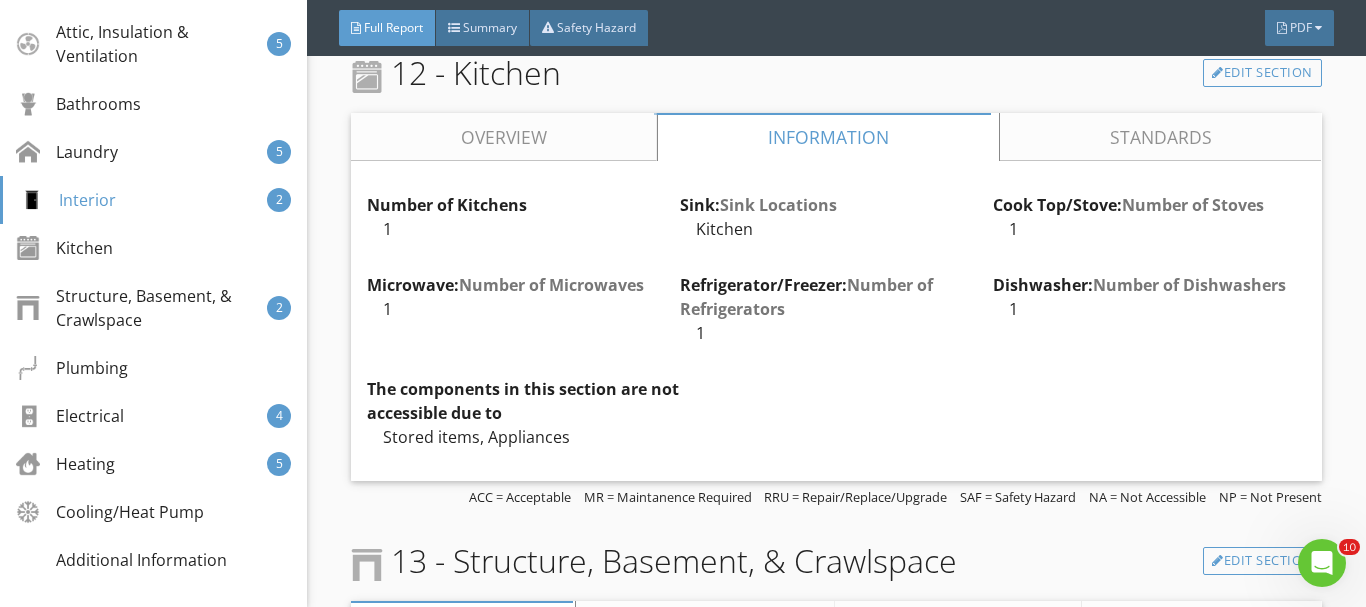 scroll, scrollTop: 13849, scrollLeft: 0, axis: vertical 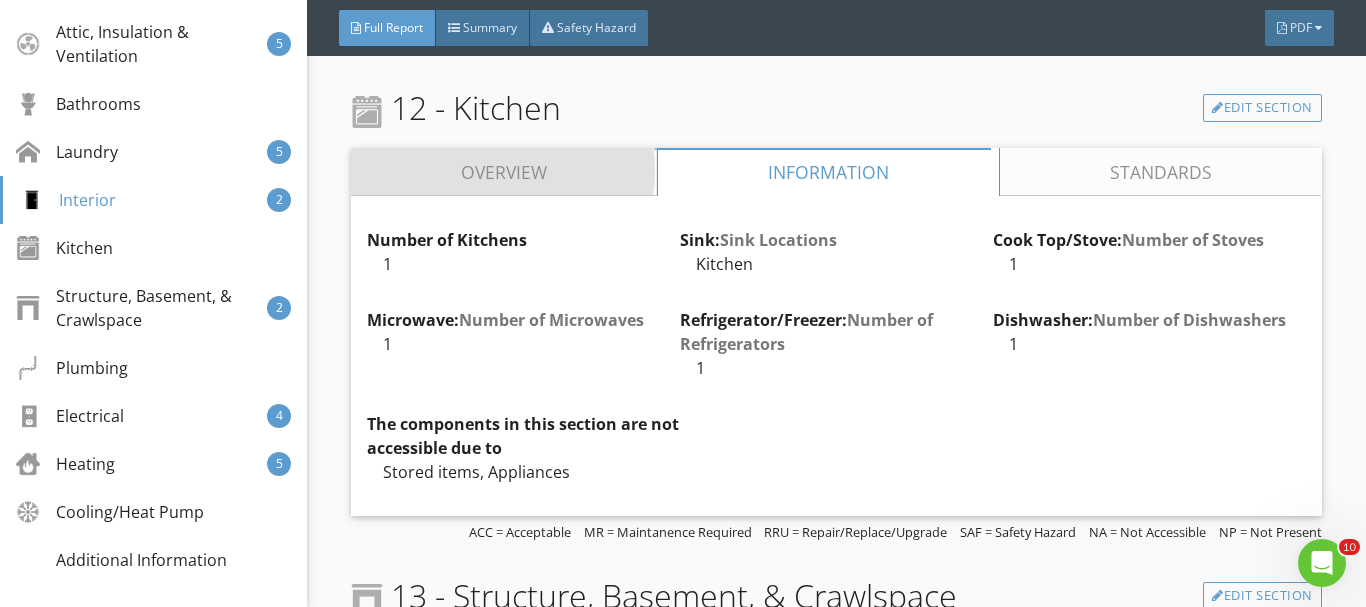 click on "Overview" at bounding box center [504, 172] 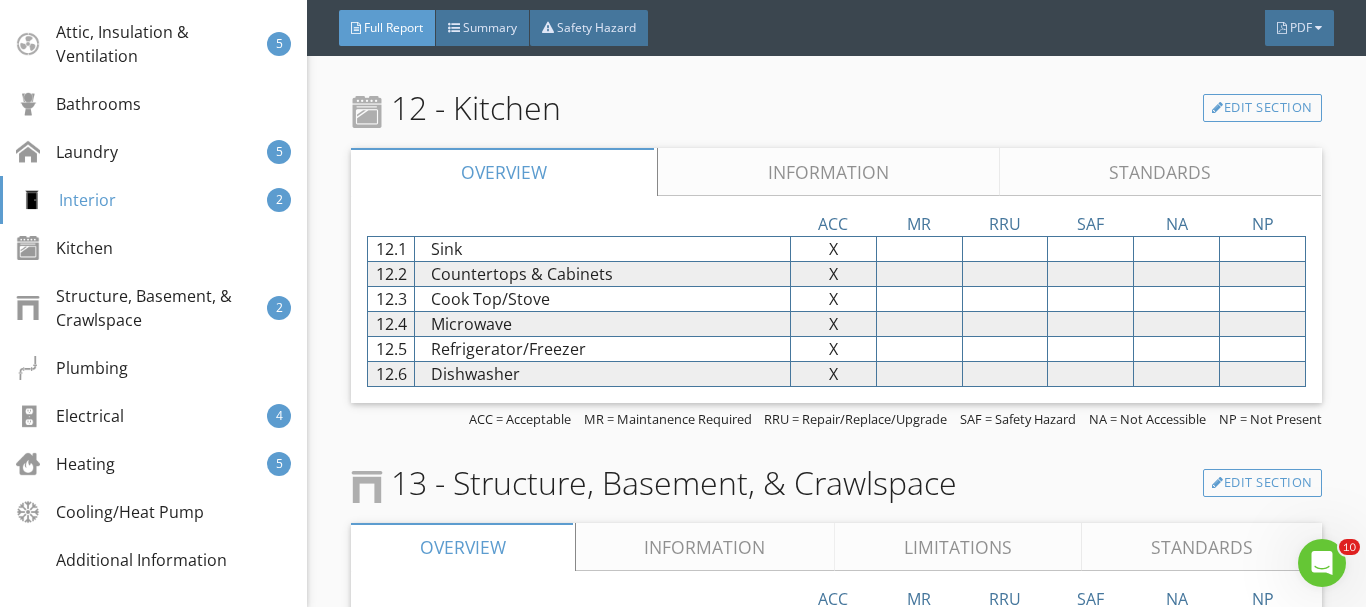 click on "Information" at bounding box center [829, 172] 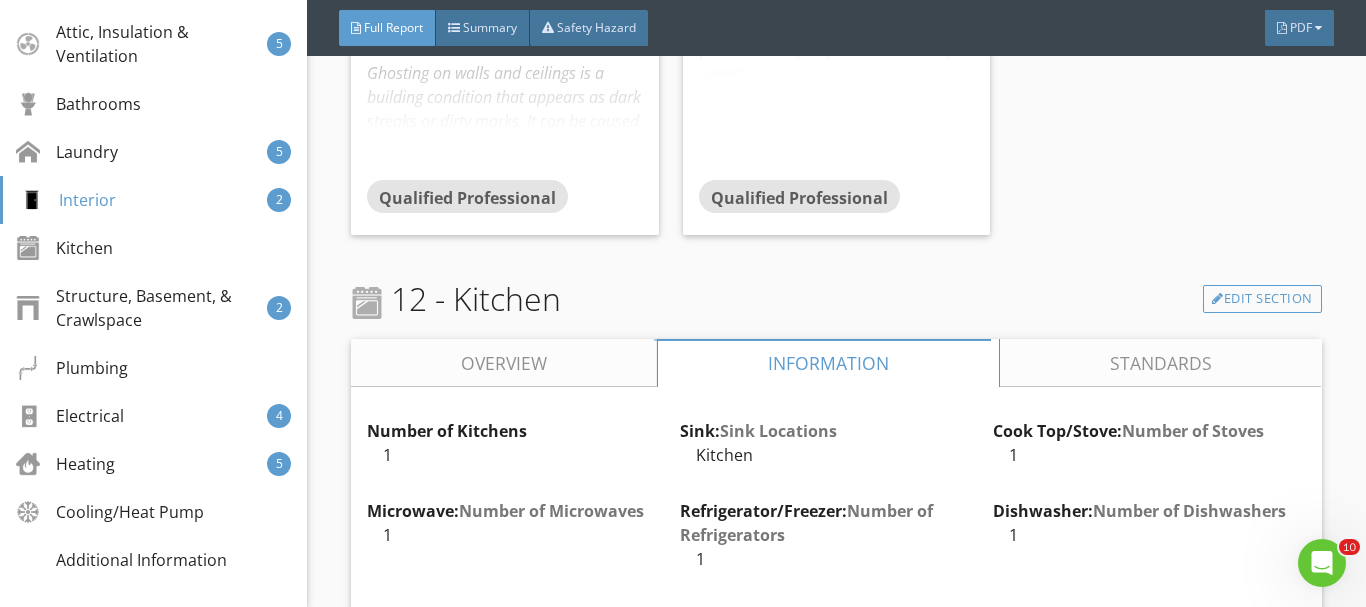 scroll, scrollTop: 13649, scrollLeft: 0, axis: vertical 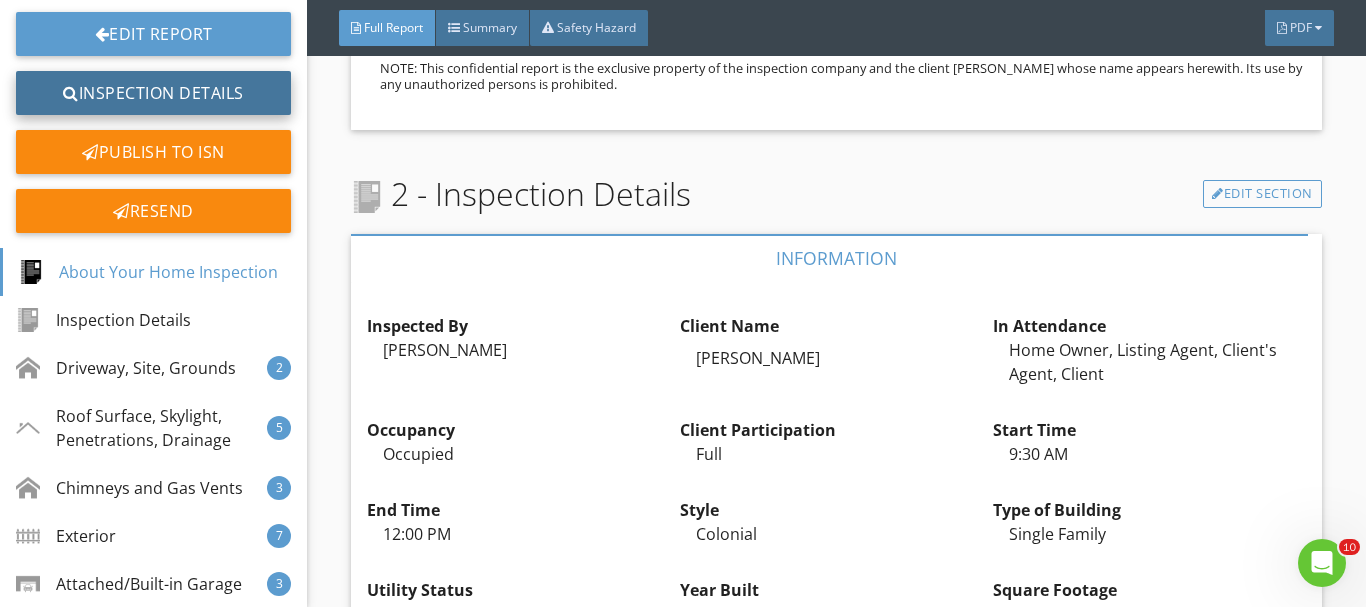 click on "Inspection Details" at bounding box center (153, 93) 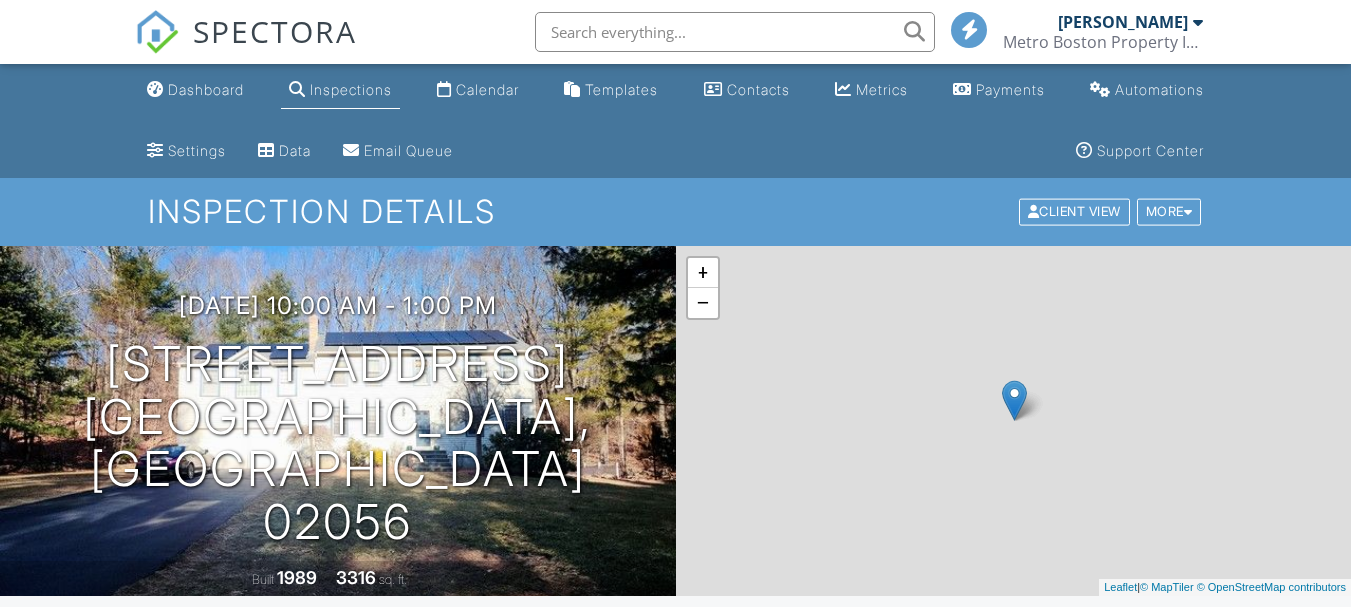 scroll, scrollTop: 0, scrollLeft: 0, axis: both 